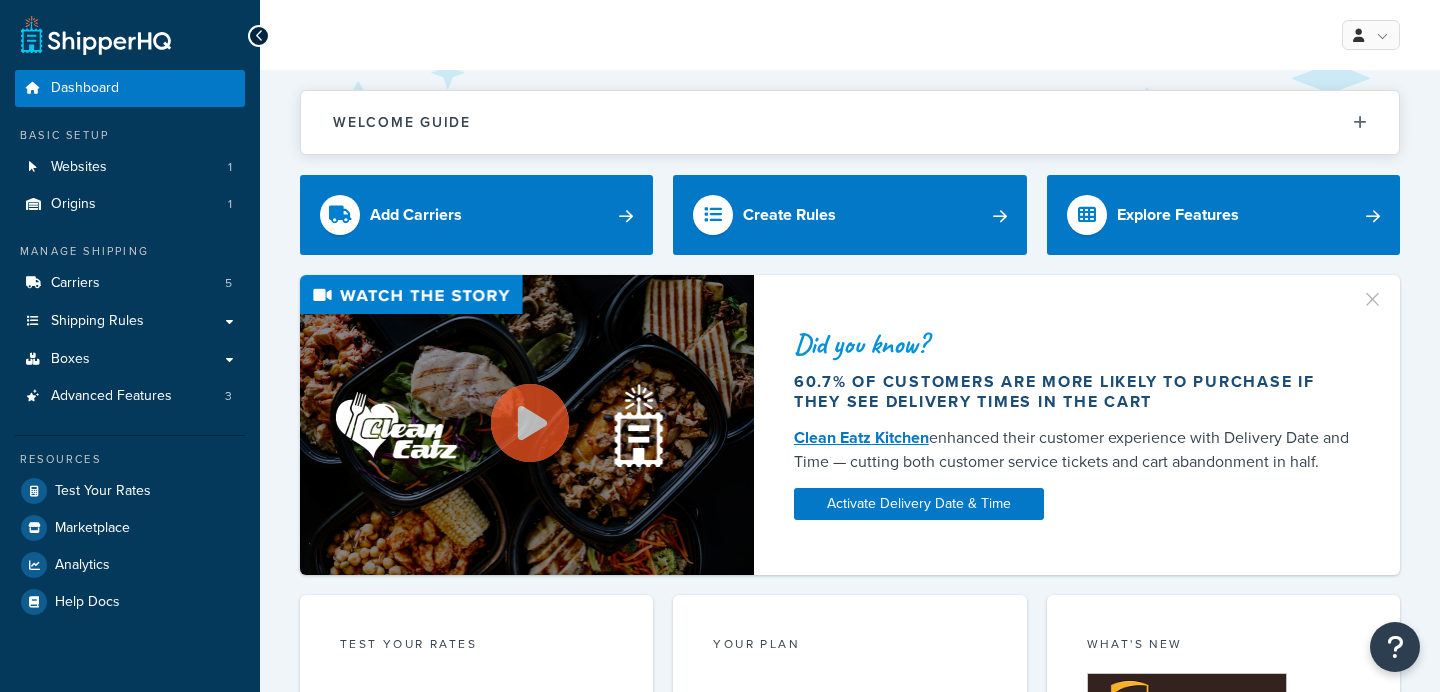 scroll, scrollTop: 0, scrollLeft: 0, axis: both 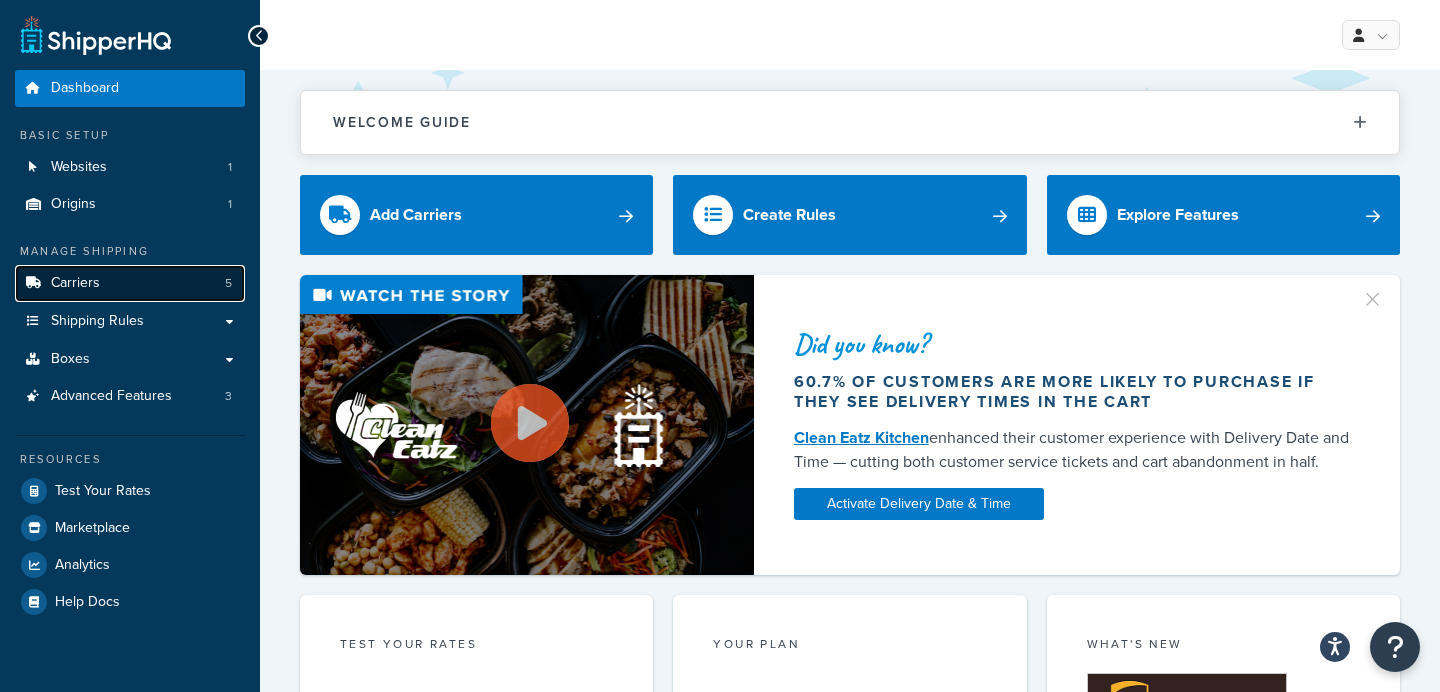 click on "Carriers 5" at bounding box center (130, 283) 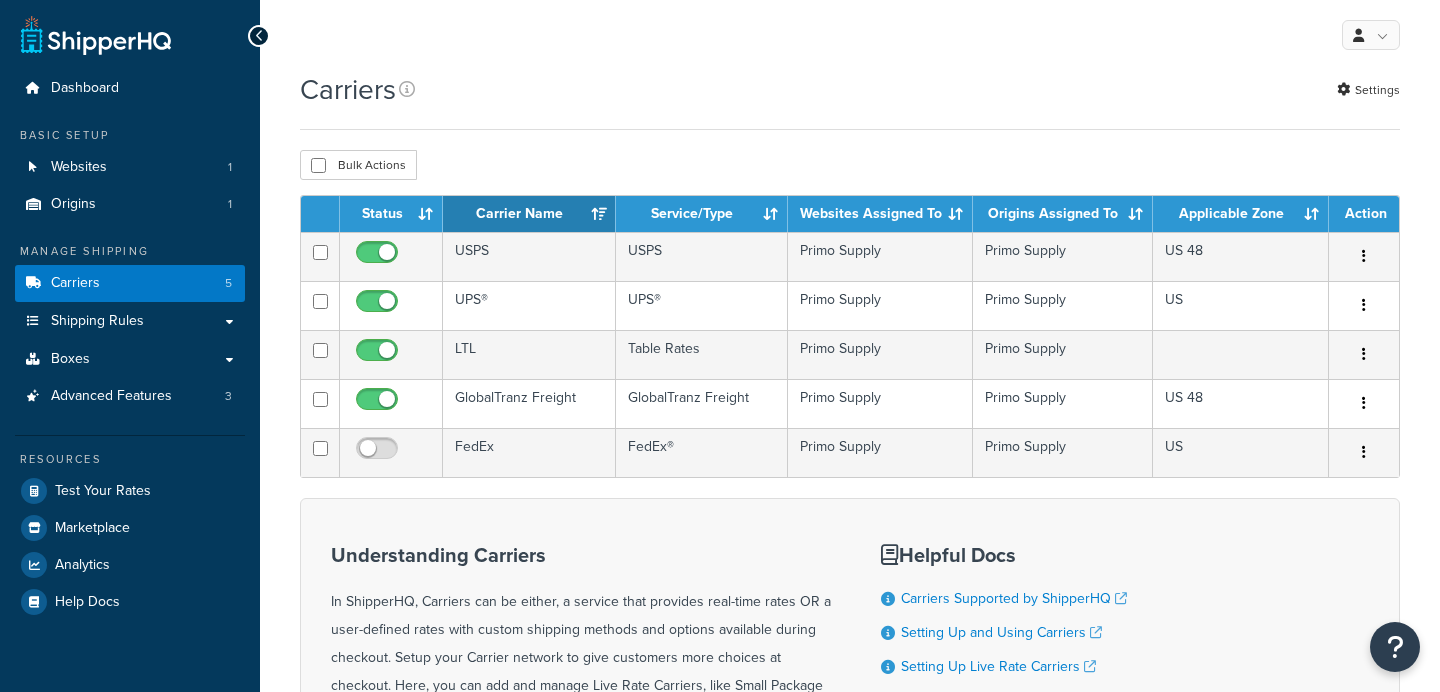 scroll, scrollTop: 0, scrollLeft: 0, axis: both 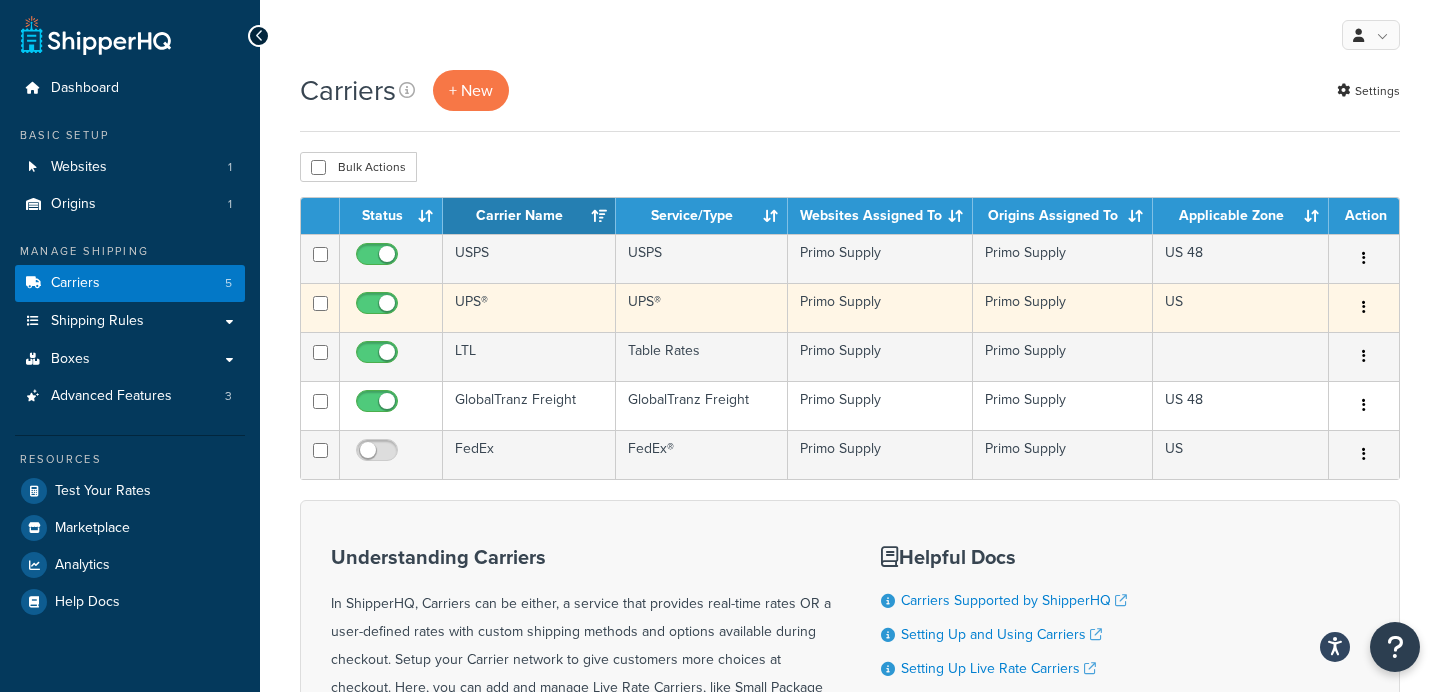 click on "UPS®" at bounding box center (529, 307) 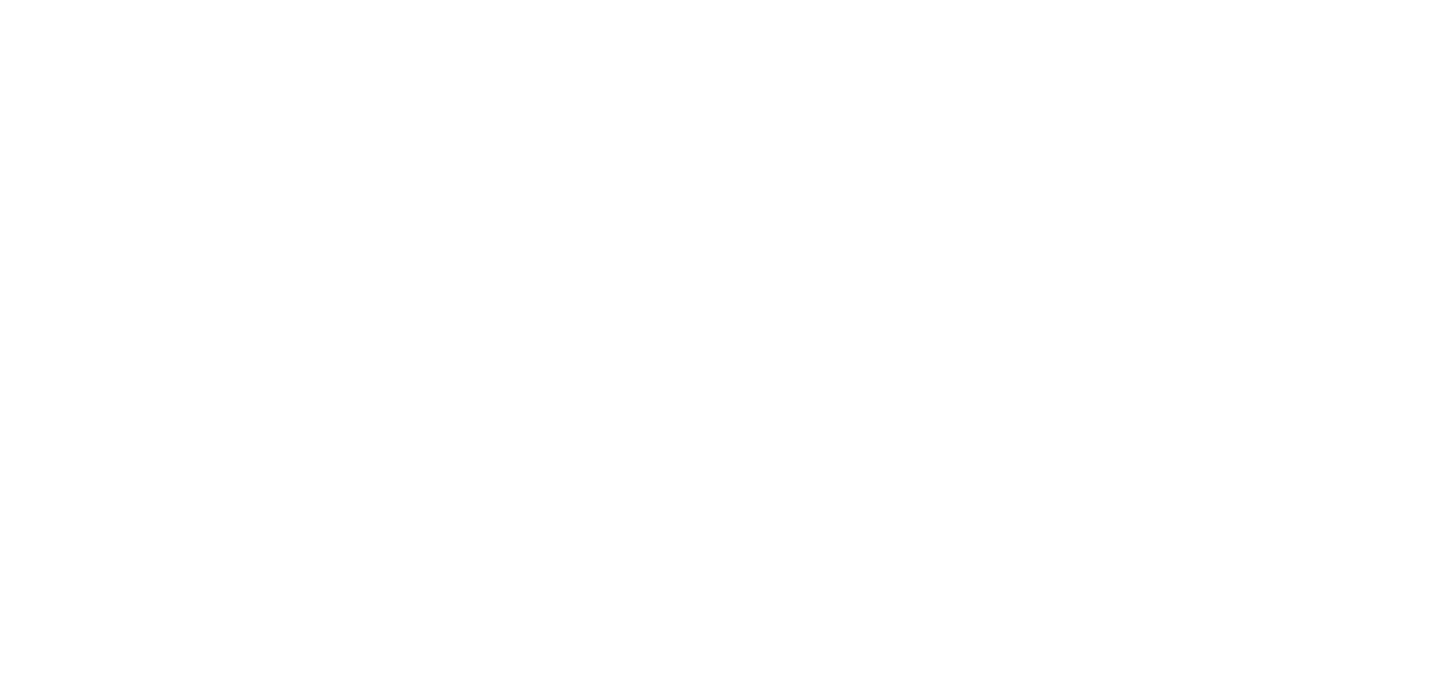 scroll, scrollTop: 0, scrollLeft: 0, axis: both 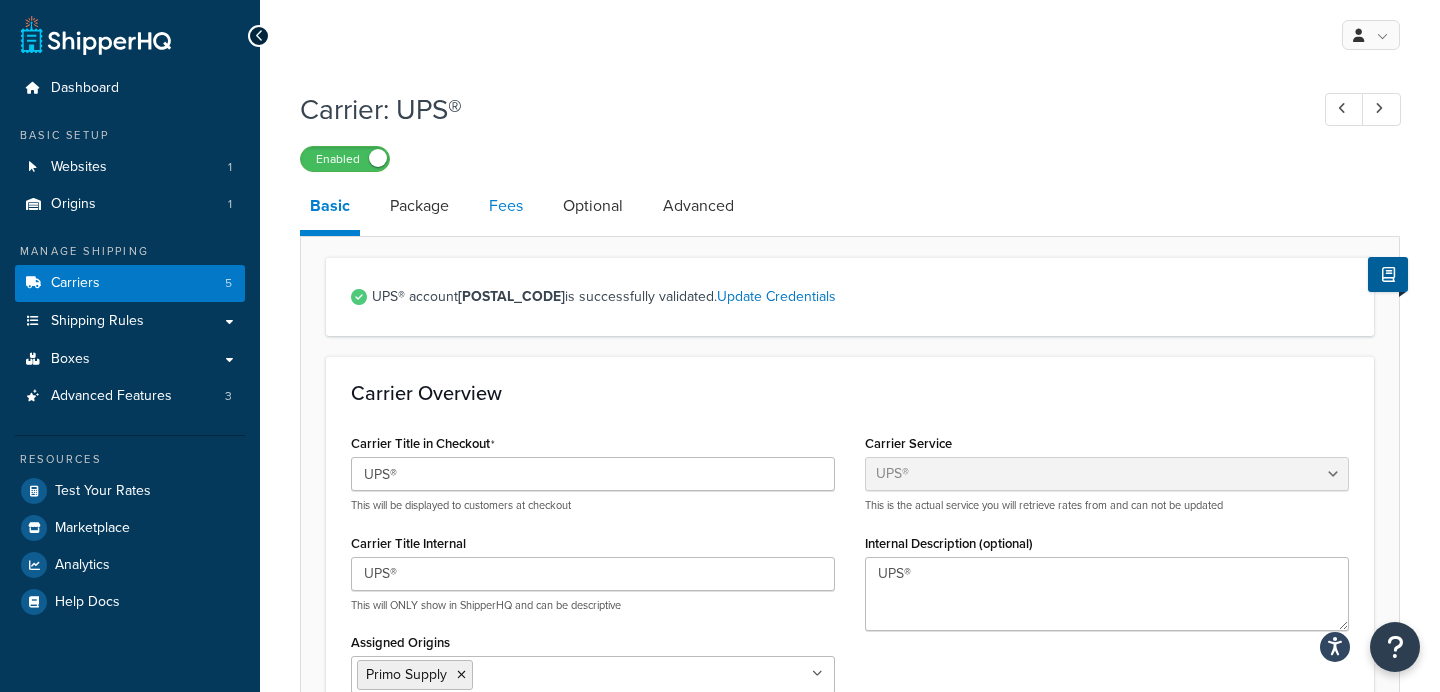 click on "Fees" at bounding box center [506, 206] 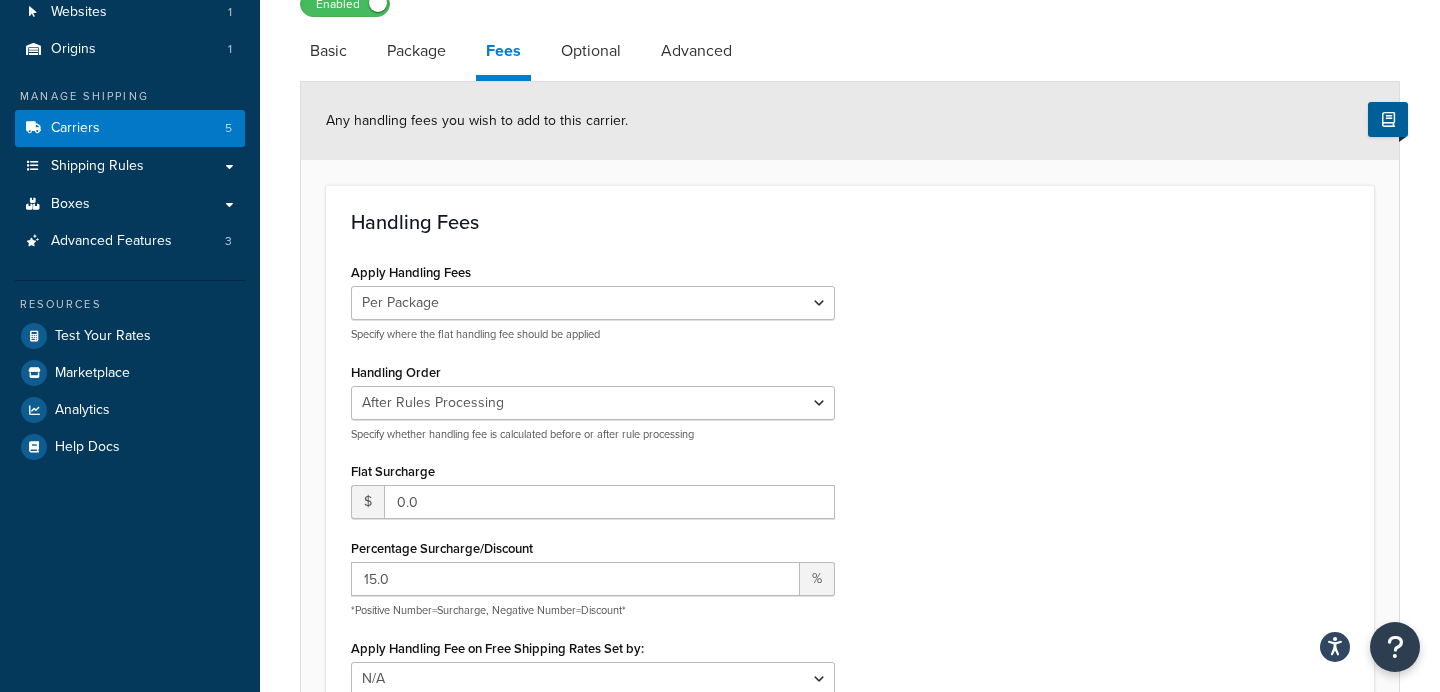scroll, scrollTop: 154, scrollLeft: 0, axis: vertical 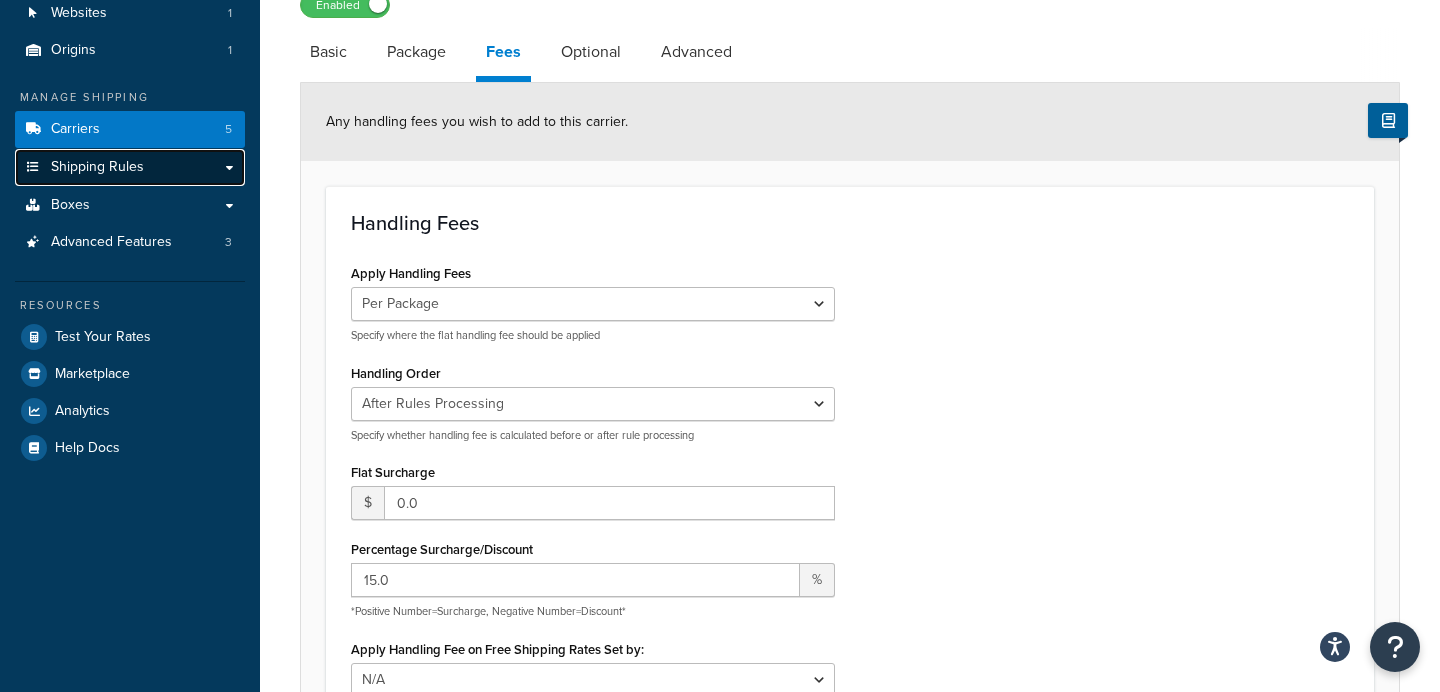 click on "Shipping Rules" at bounding box center (97, 167) 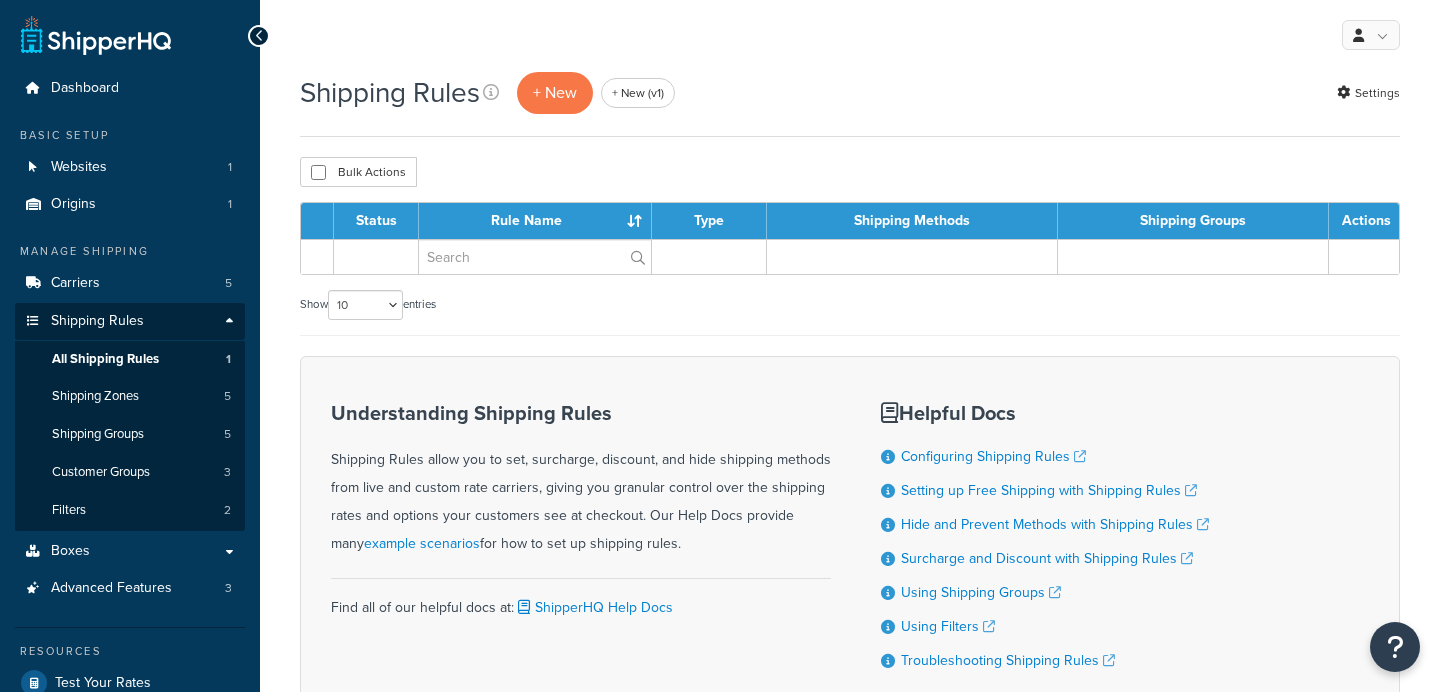 scroll, scrollTop: 0, scrollLeft: 0, axis: both 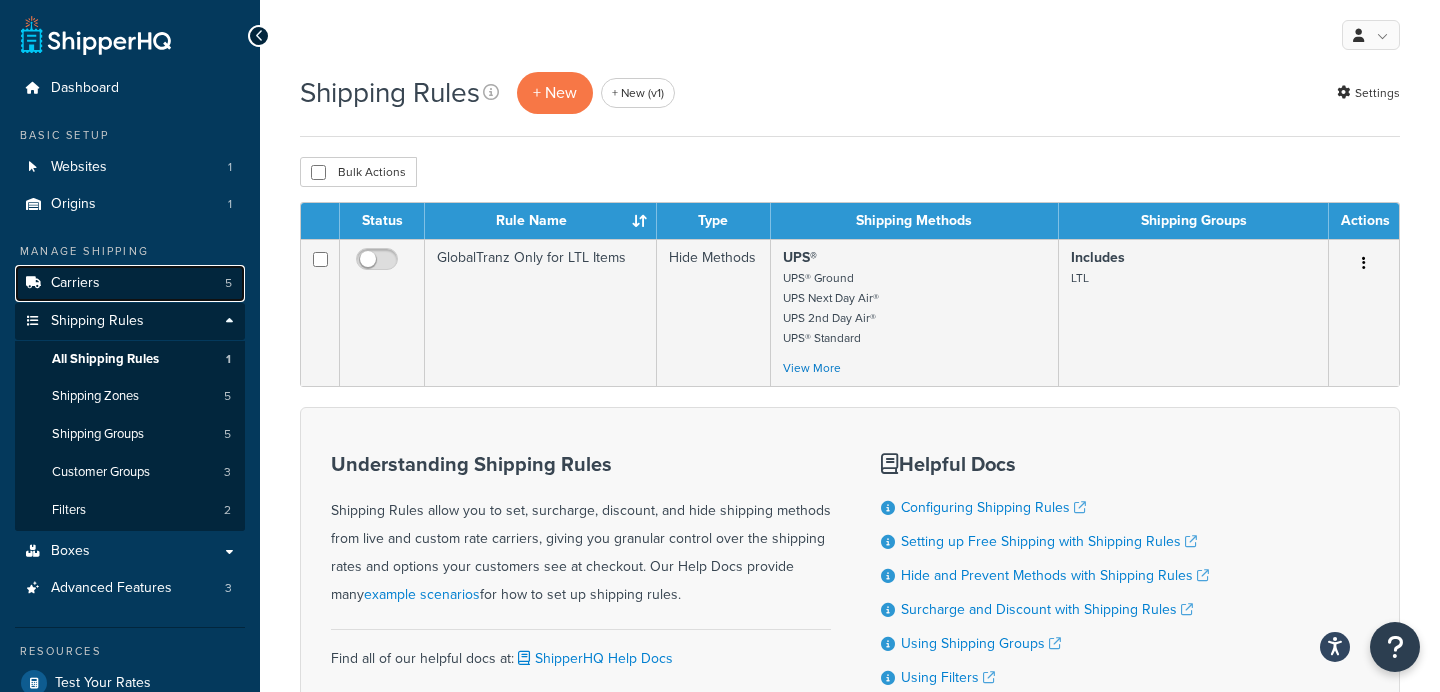 click on "Carriers
5" at bounding box center [130, 283] 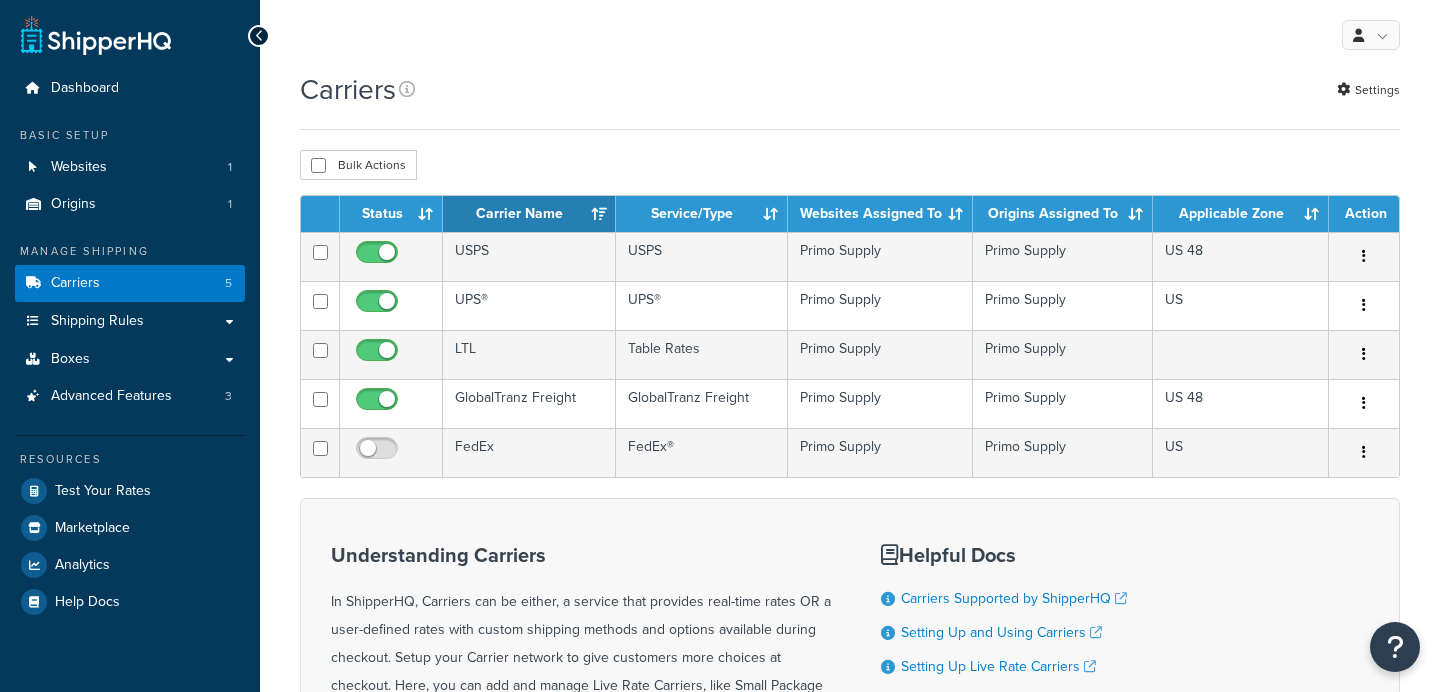scroll, scrollTop: 0, scrollLeft: 0, axis: both 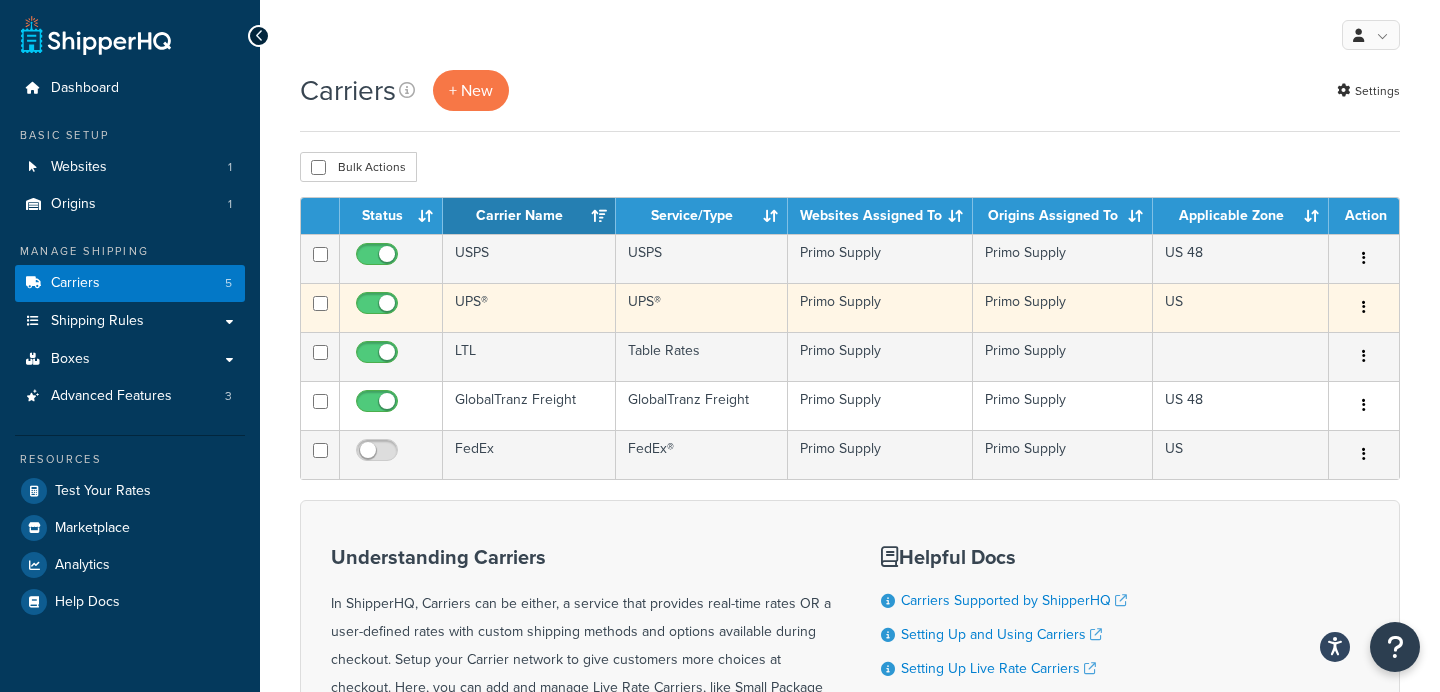 click on "UPS®" at bounding box center [529, 307] 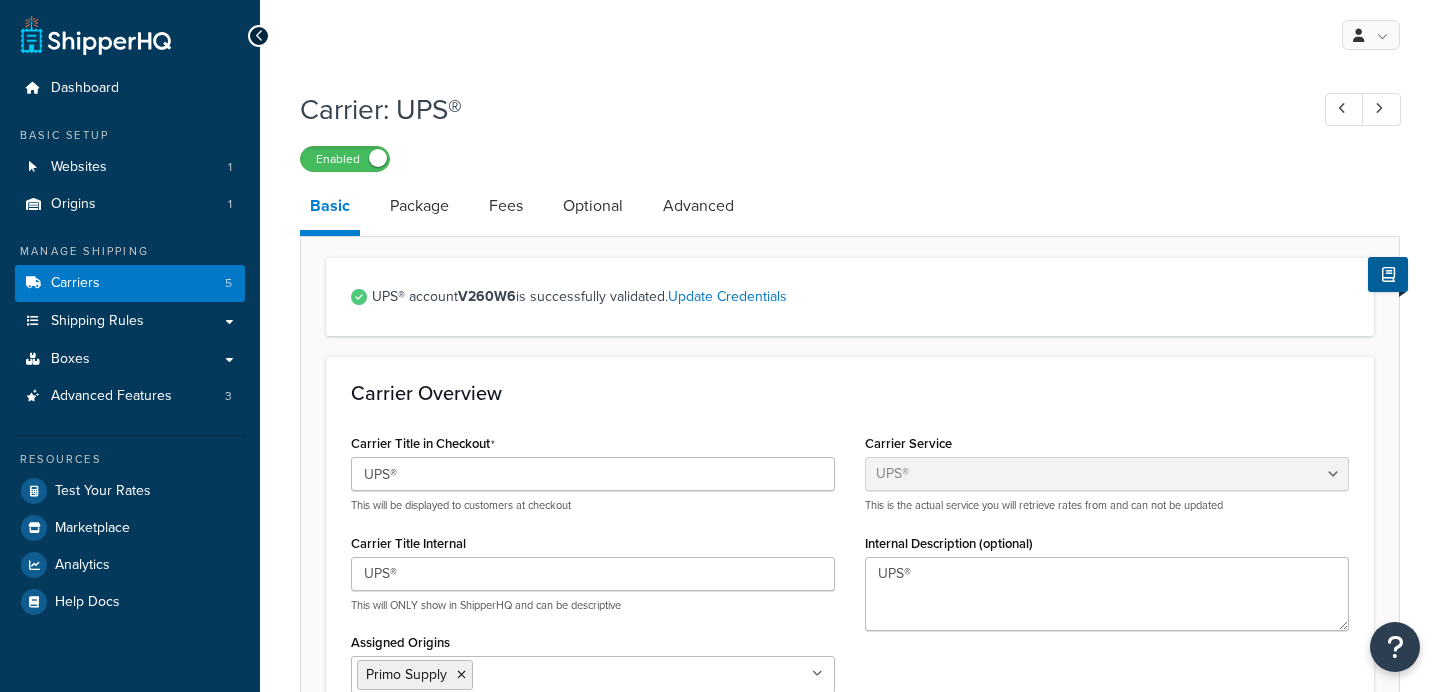select on "ups" 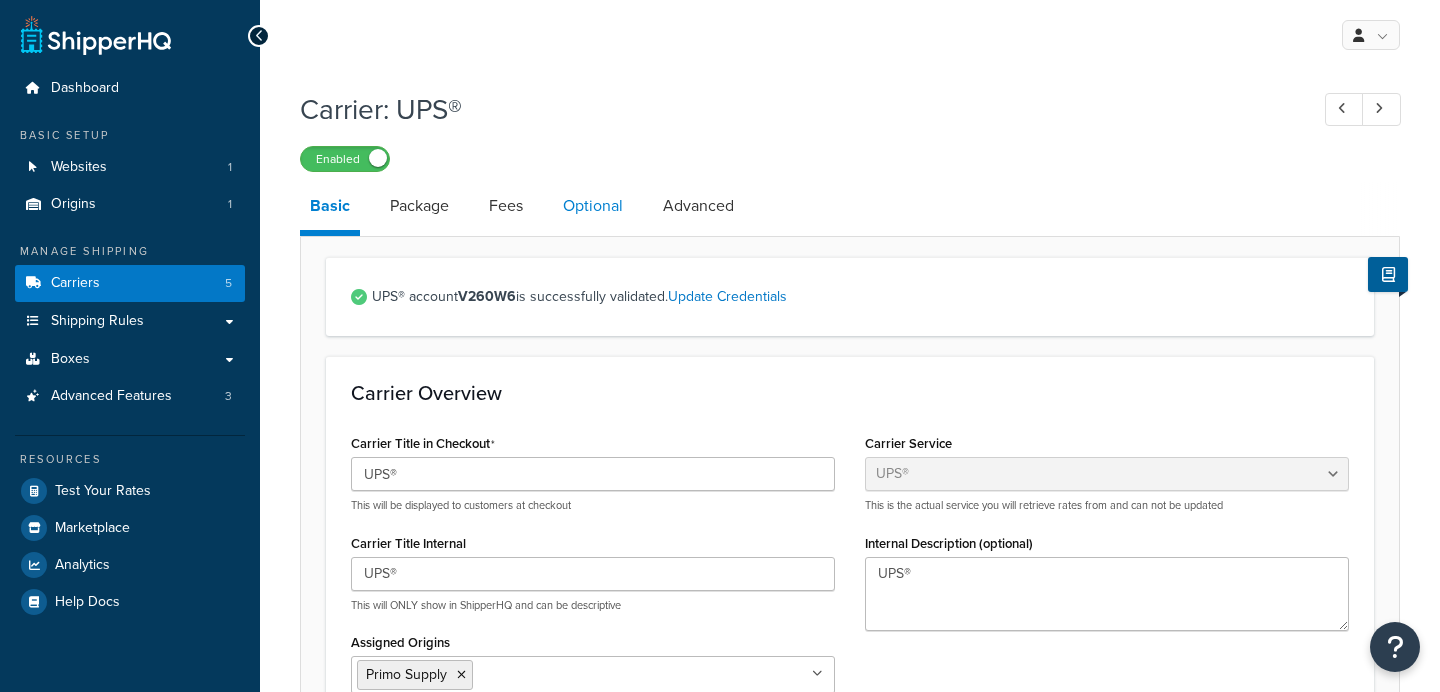 scroll, scrollTop: 0, scrollLeft: 0, axis: both 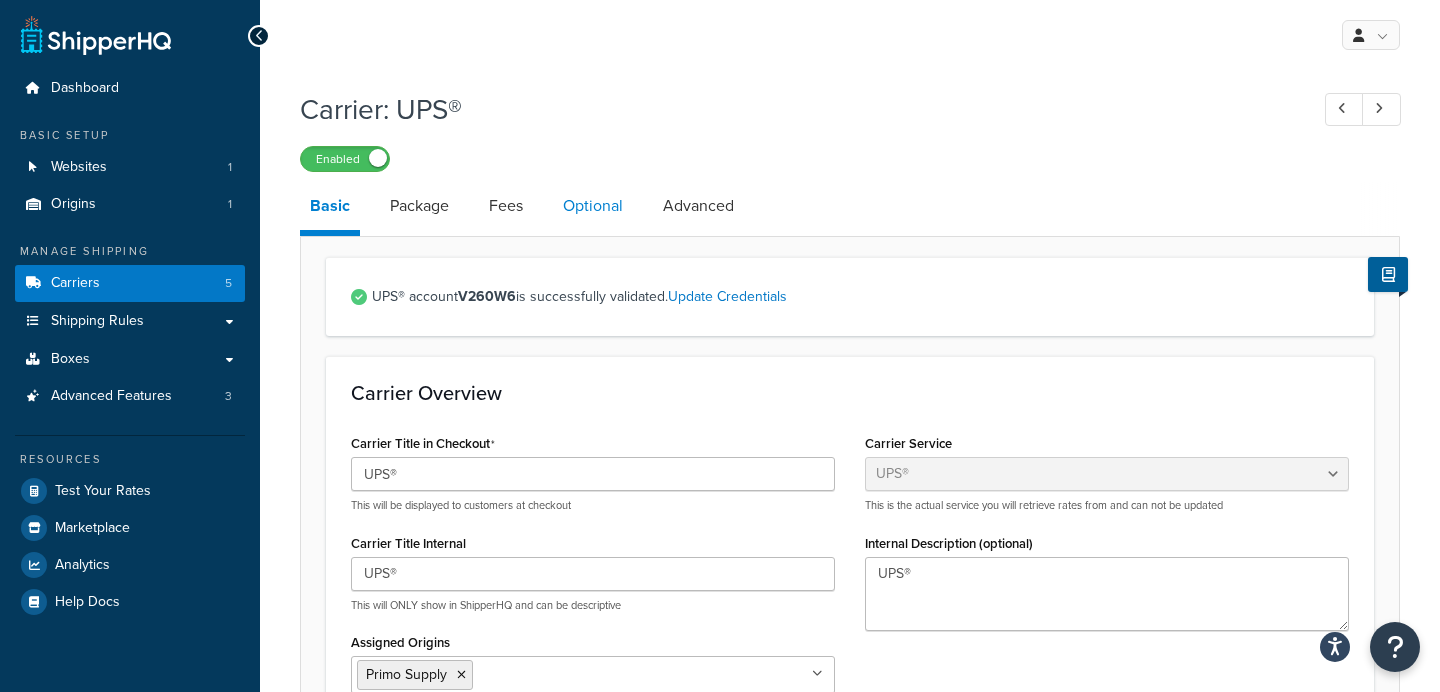 click on "Optional" at bounding box center (593, 206) 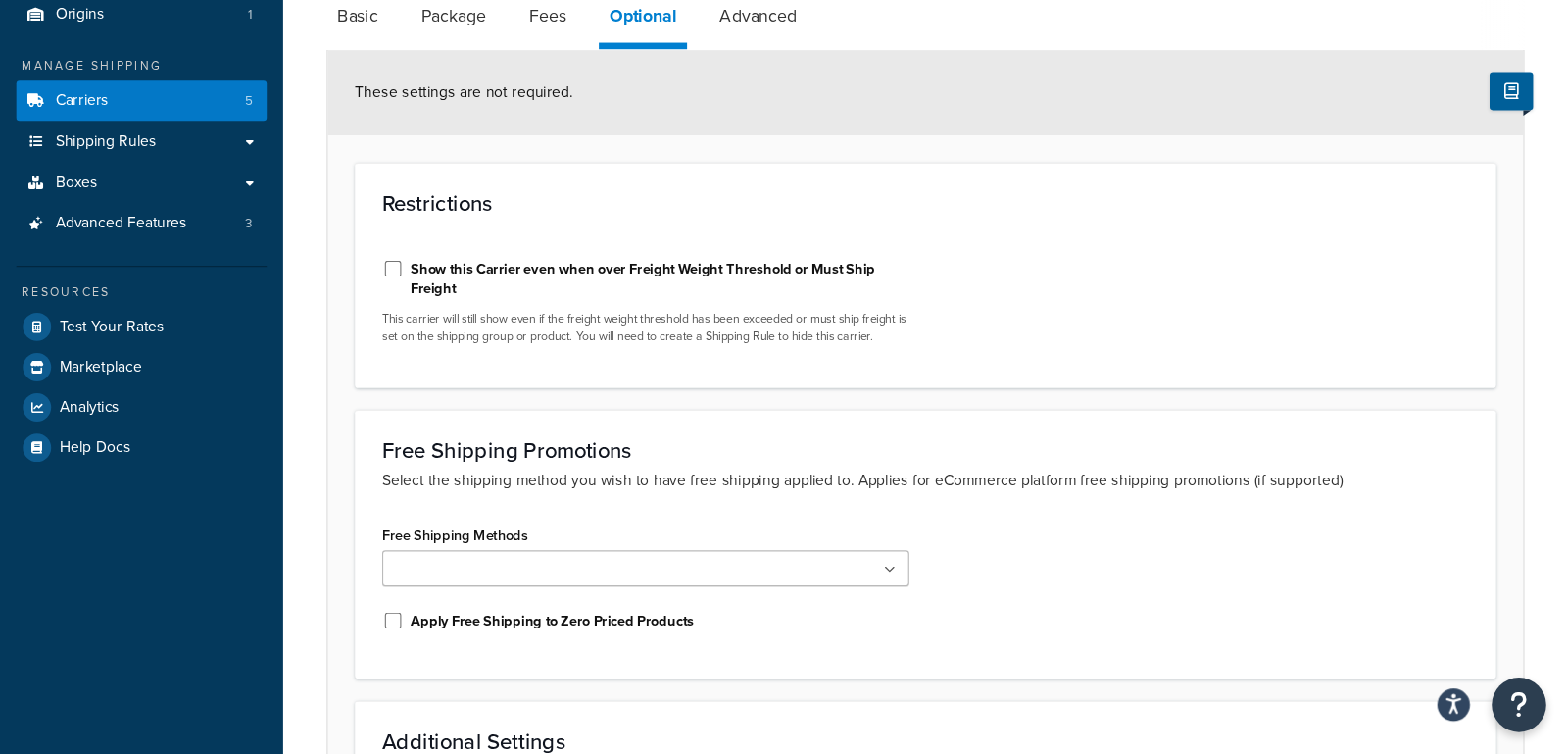 scroll, scrollTop: 187, scrollLeft: 0, axis: vertical 